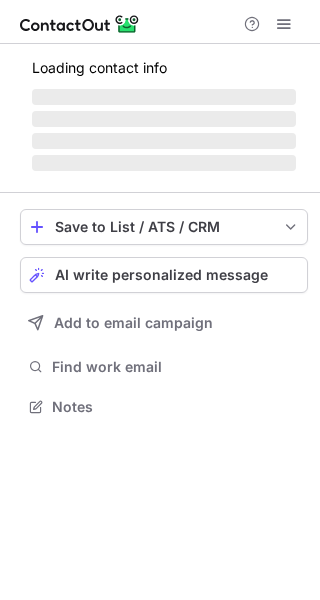 scroll, scrollTop: 0, scrollLeft: 0, axis: both 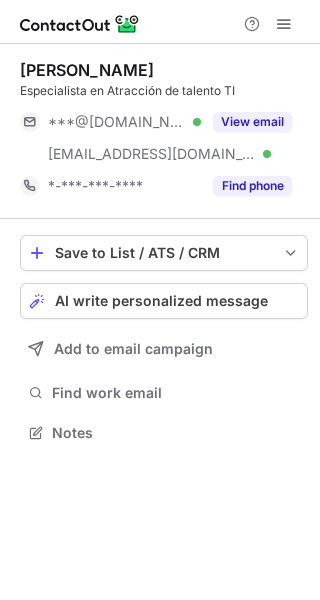 click on "Find phone" at bounding box center (252, 186) 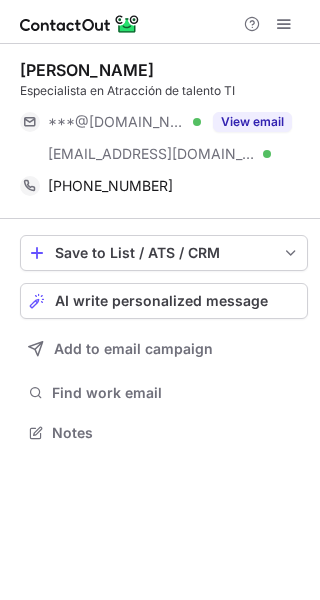 scroll, scrollTop: 0, scrollLeft: 0, axis: both 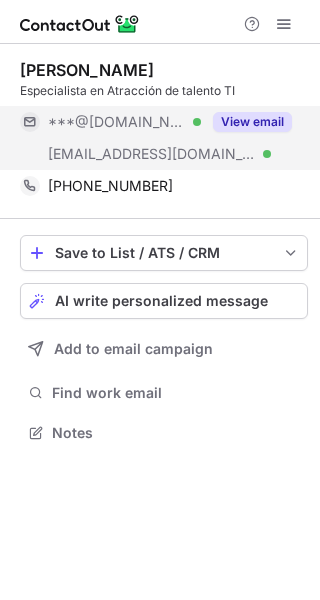 click on "View email" at bounding box center [252, 122] 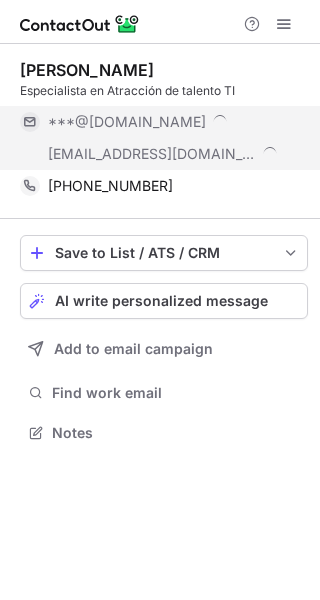 scroll, scrollTop: 10, scrollLeft: 10, axis: both 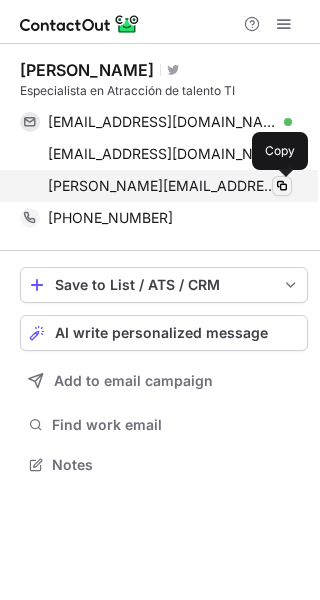 click at bounding box center [282, 186] 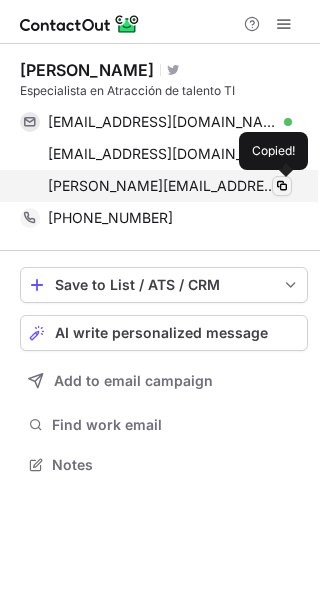 click at bounding box center [282, 186] 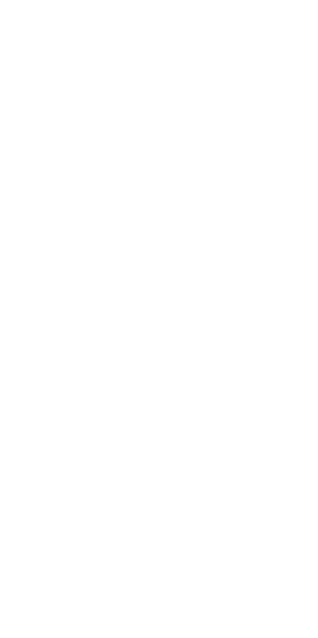 scroll, scrollTop: 0, scrollLeft: 0, axis: both 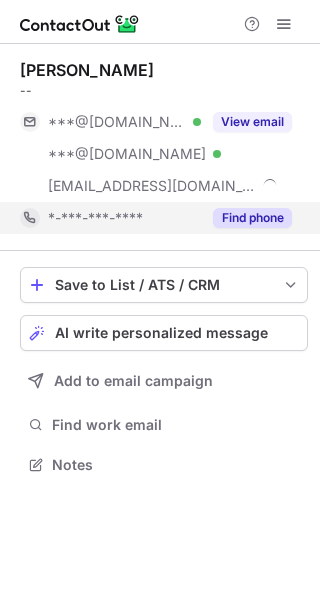 click on "Find phone" at bounding box center (252, 218) 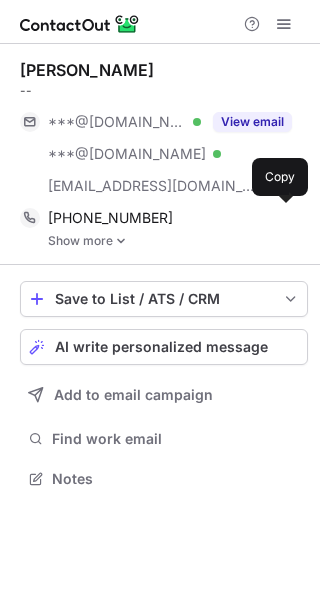 scroll, scrollTop: 9, scrollLeft: 10, axis: both 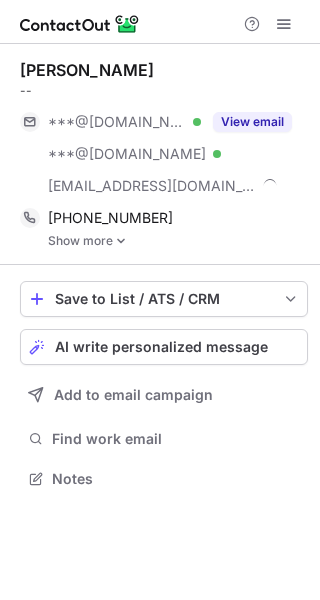 click at bounding box center [121, 241] 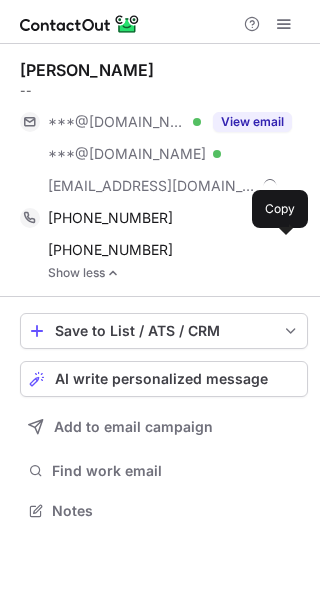scroll, scrollTop: 9, scrollLeft: 10, axis: both 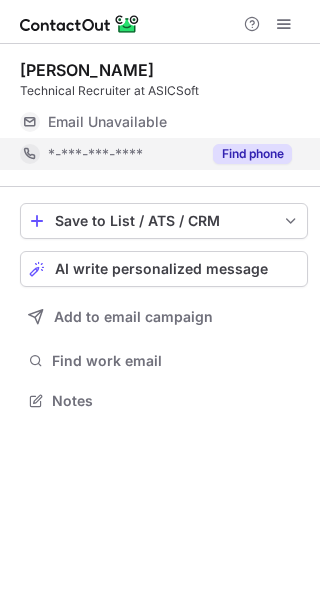 click on "Find phone" at bounding box center [252, 154] 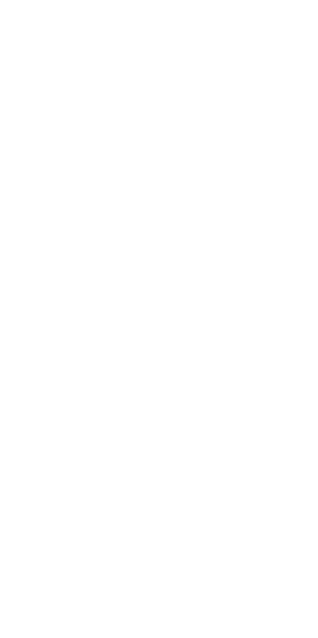 scroll, scrollTop: 0, scrollLeft: 0, axis: both 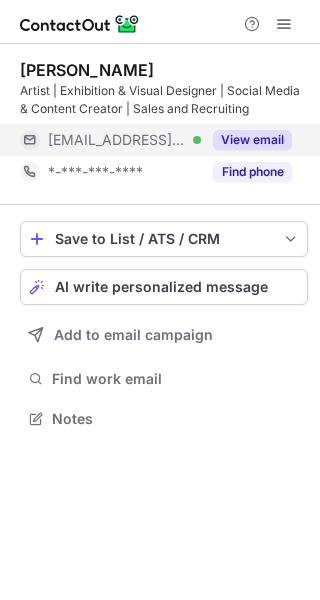 click on "View email" at bounding box center [252, 140] 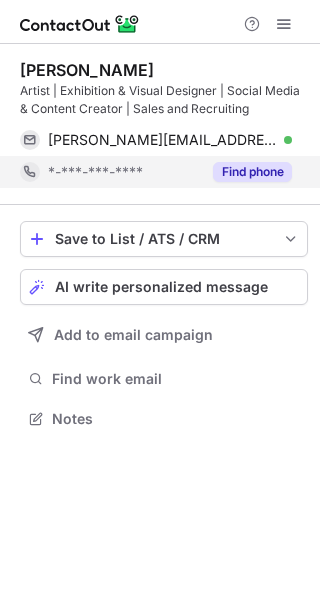 click on "Find phone" at bounding box center (252, 172) 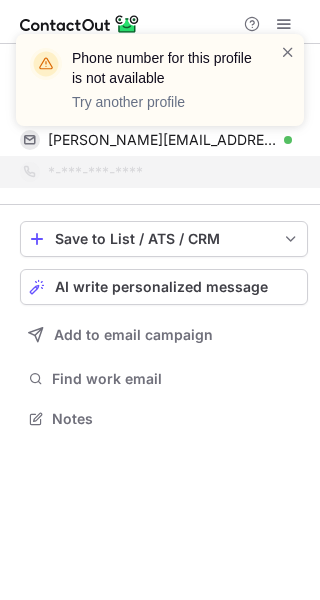 click on "Phone number for this profile is not available Try another profile" at bounding box center (160, 80) 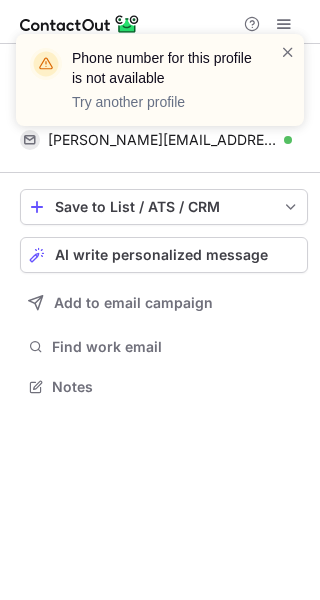 scroll, scrollTop: 372, scrollLeft: 320, axis: both 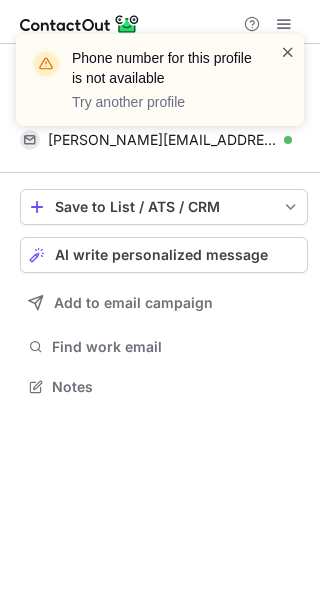 click at bounding box center [288, 52] 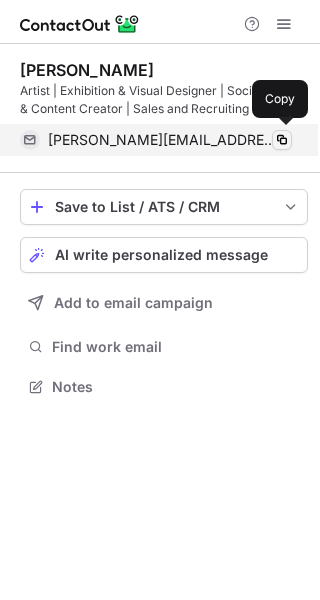 click at bounding box center [282, 140] 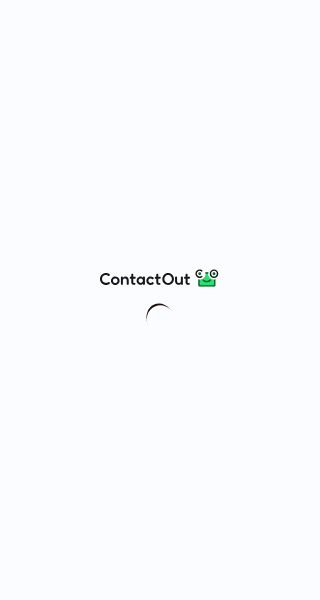 scroll, scrollTop: 0, scrollLeft: 0, axis: both 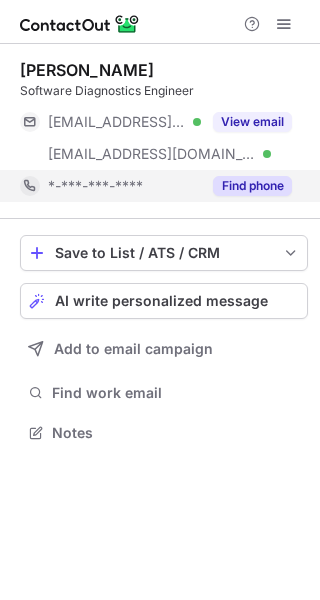 click on "Find phone" at bounding box center [252, 186] 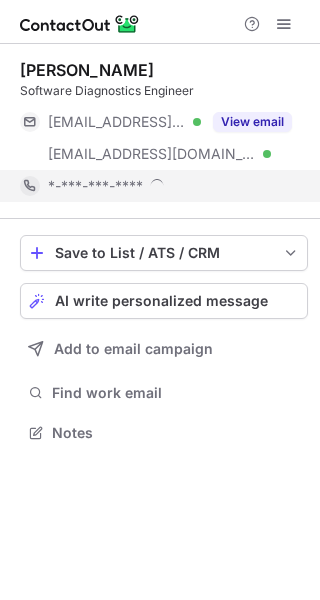 scroll, scrollTop: 9, scrollLeft: 10, axis: both 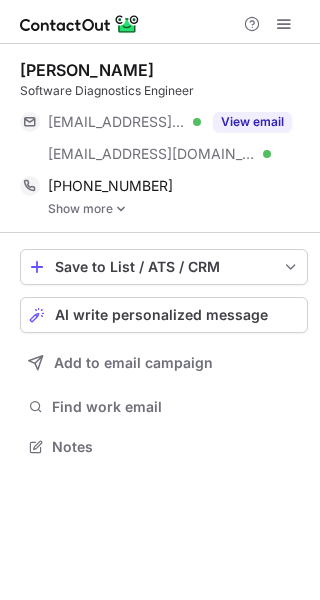 click on "Show more" at bounding box center (178, 209) 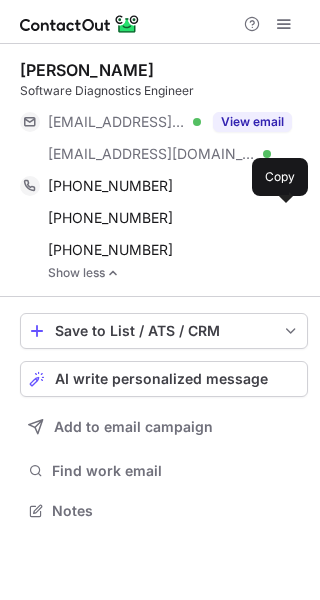 scroll, scrollTop: 9, scrollLeft: 10, axis: both 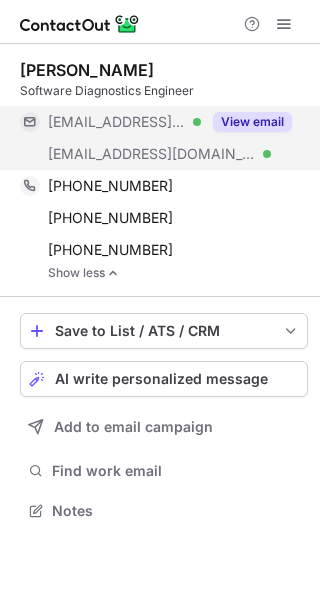 click on "[EMAIL_ADDRESS][DOMAIN_NAME] Verified" at bounding box center [110, 122] 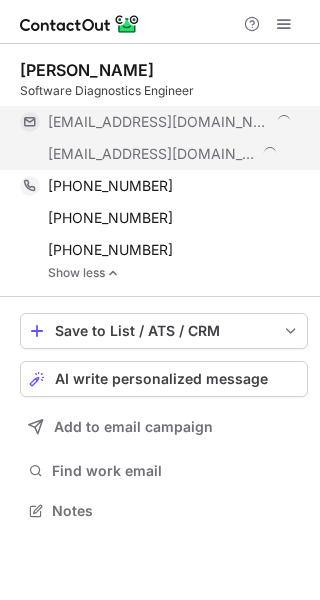 click on "[EMAIL_ADDRESS][DOMAIN_NAME]" at bounding box center [156, 122] 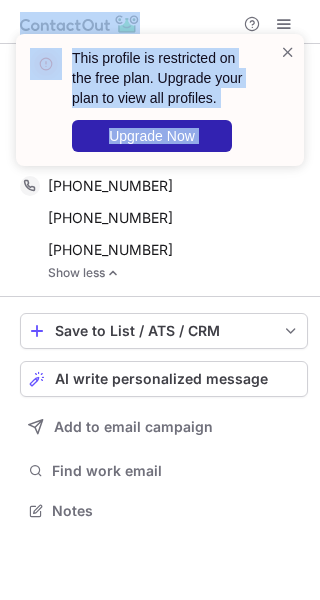 drag, startPoint x: 43, startPoint y: 119, endPoint x: -176, endPoint y: 178, distance: 226.80829 